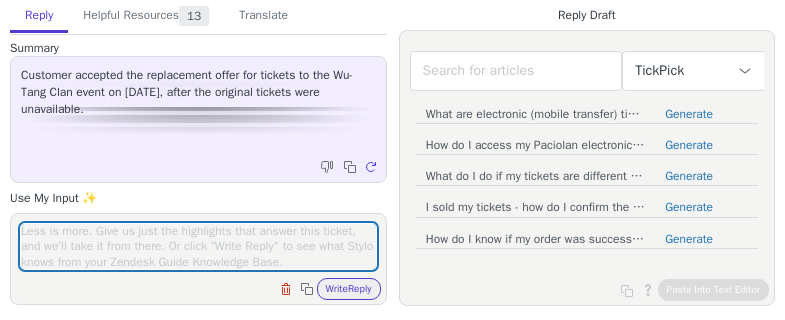 scroll, scrollTop: 0, scrollLeft: 0, axis: both 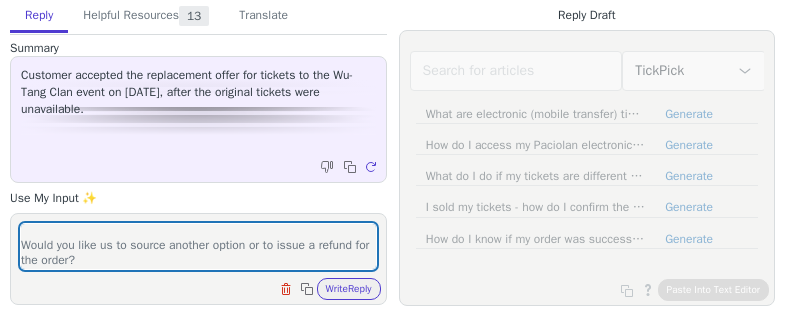 type on "that offer is no longer avcailable.
Would you like us to source another option or to issue a refund for the order?" 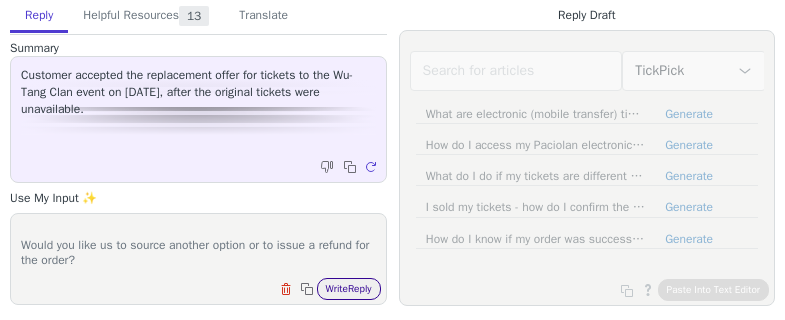 click on "Write  Reply" at bounding box center [349, 289] 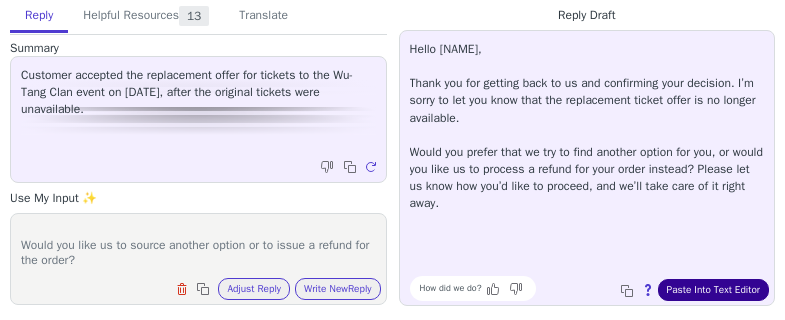 click on "Paste Into Text Editor" at bounding box center [713, 290] 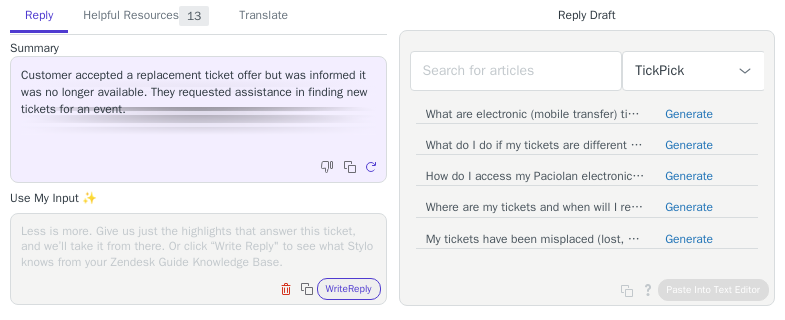 scroll, scrollTop: 0, scrollLeft: 0, axis: both 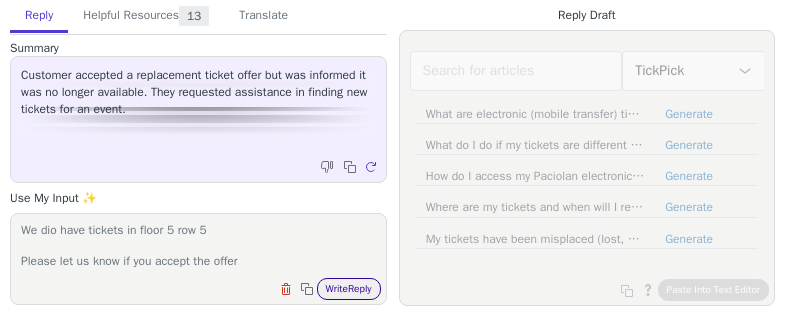 type on "We dio have tickets in floor 5 row 5
Please let us know if you accept the offer" 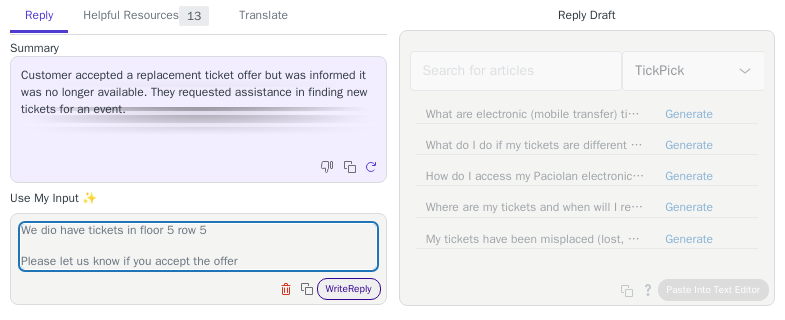 click on "Write  Reply" at bounding box center (349, 289) 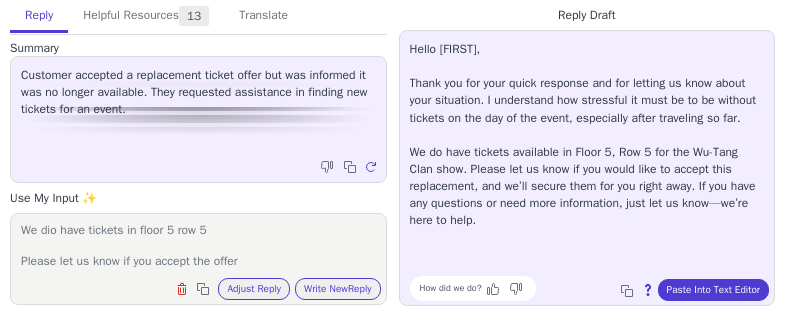 click on "How did we do?   Copy to clipboard About this reply Paste Into Text Editor" at bounding box center [597, 288] 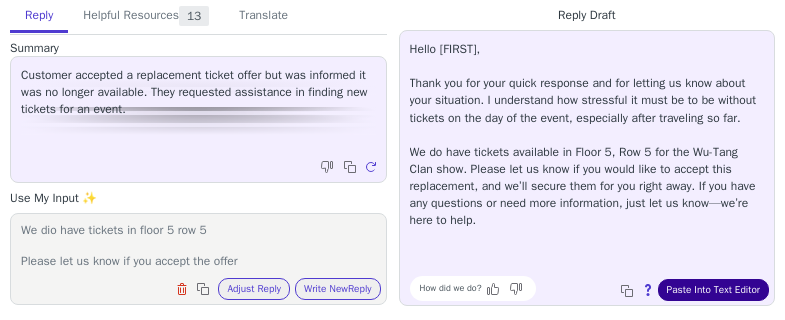 click on "Paste Into Text Editor" at bounding box center (713, 290) 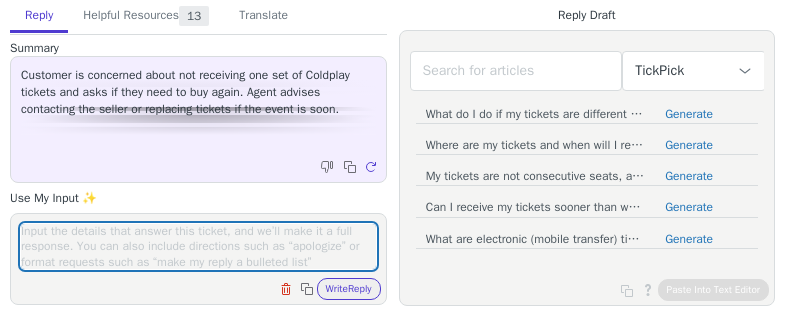 click at bounding box center (198, 246) 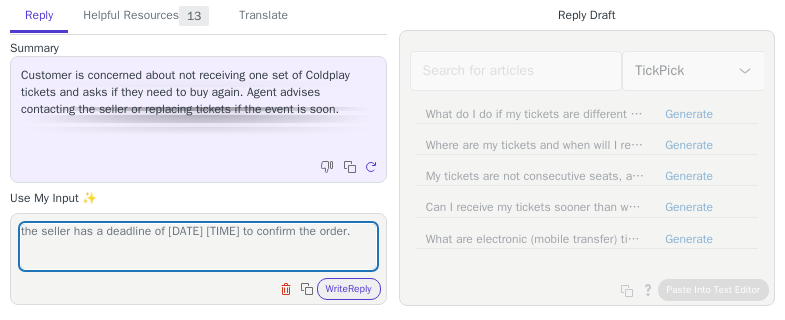 scroll, scrollTop: 17, scrollLeft: 0, axis: vertical 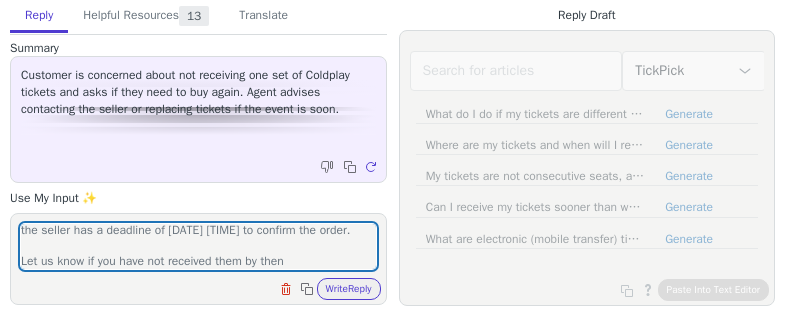type on "the seller has a deadline of [DATE] [TIME] to confirm the order.
Let us know if you have not received them by then" 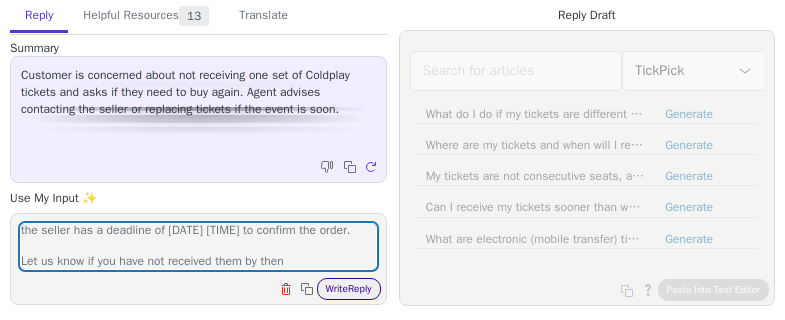 drag, startPoint x: 363, startPoint y: 278, endPoint x: 357, endPoint y: 287, distance: 10.816654 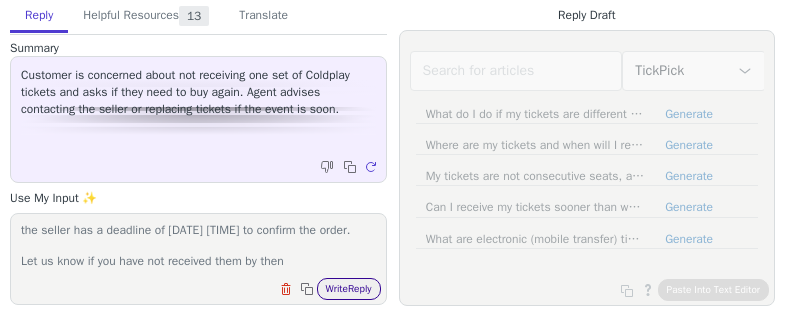 click on "Write  Reply" at bounding box center (349, 289) 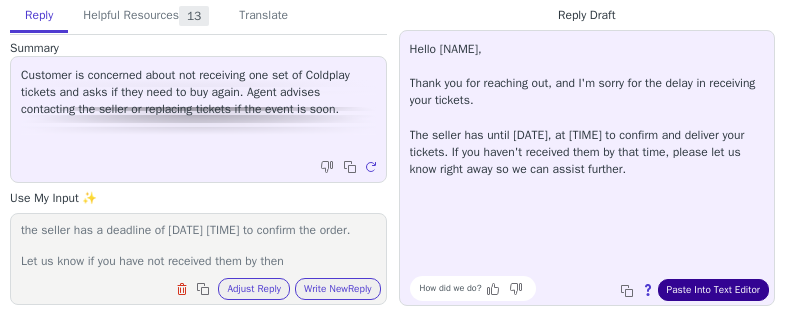 click on "Paste Into Text Editor" at bounding box center [713, 290] 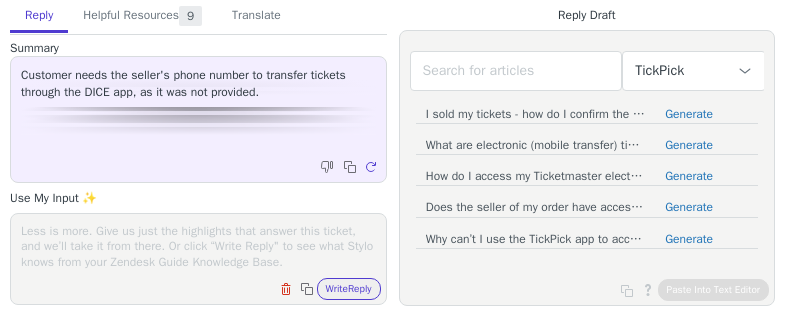 scroll, scrollTop: 0, scrollLeft: 0, axis: both 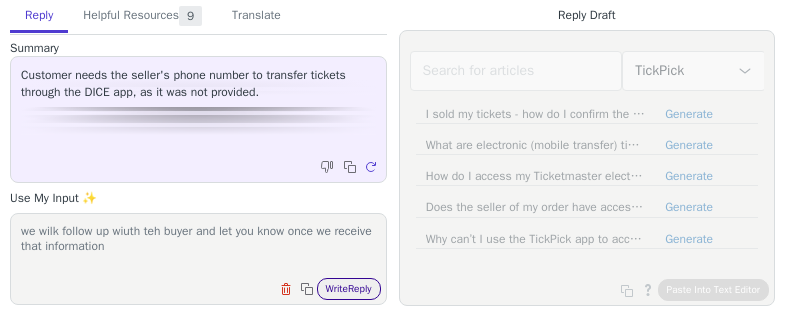 type on "we wilk follow up wiuth teh buyer and let you know once we receive that information" 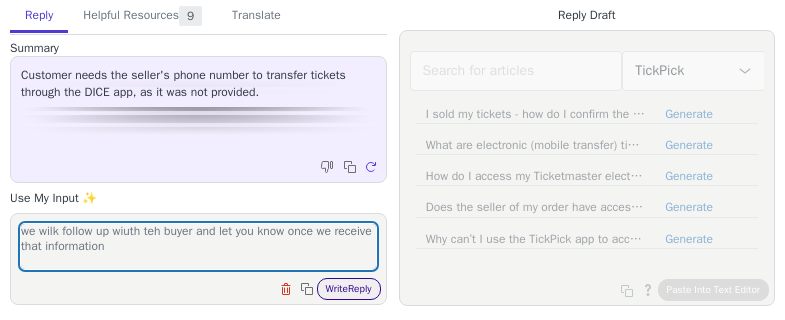 click on "Write  Reply" at bounding box center [349, 289] 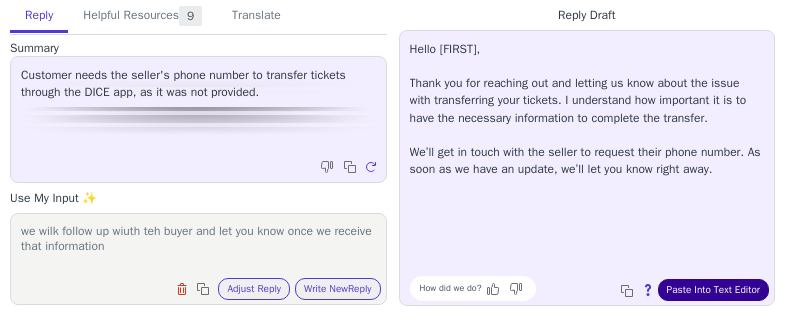 click on "Paste Into Text Editor" at bounding box center [713, 290] 